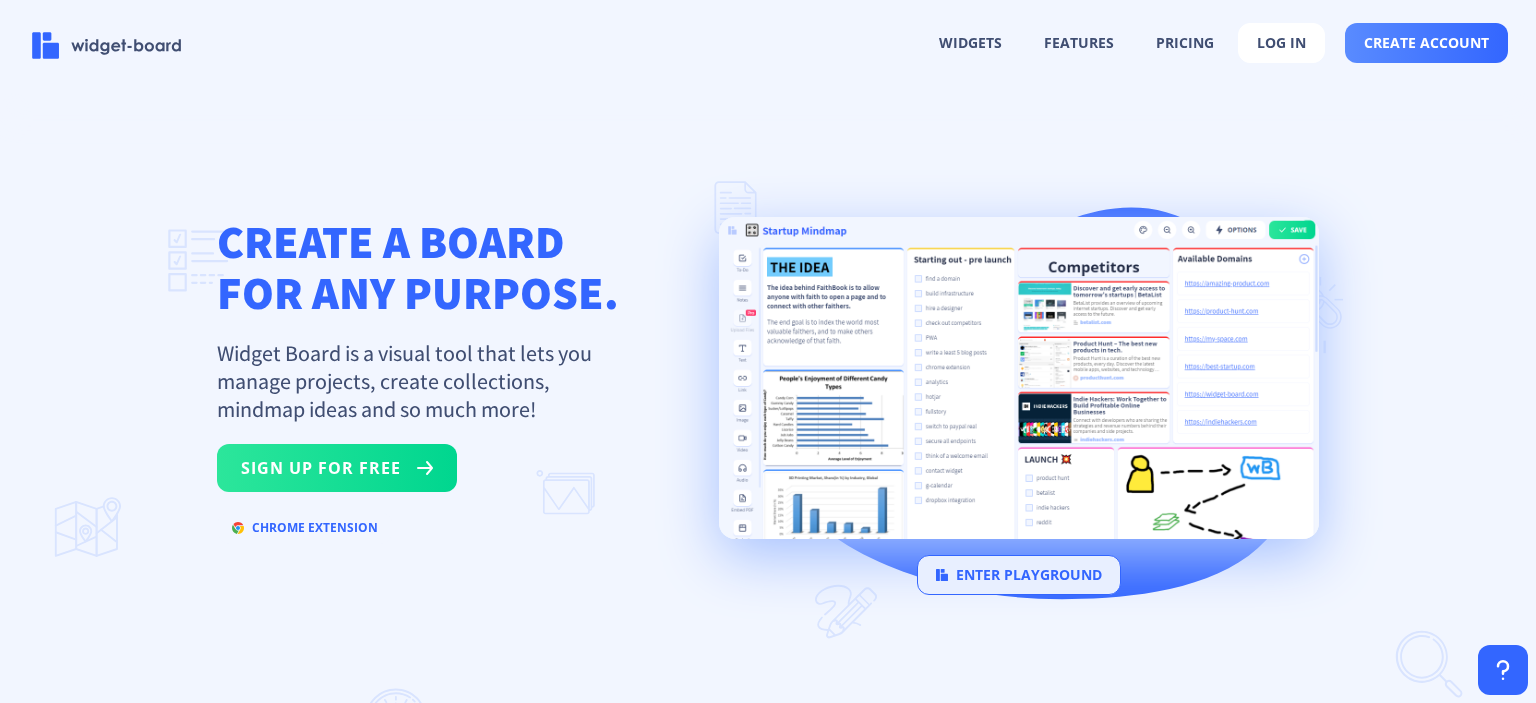 scroll, scrollTop: 0, scrollLeft: 0, axis: both 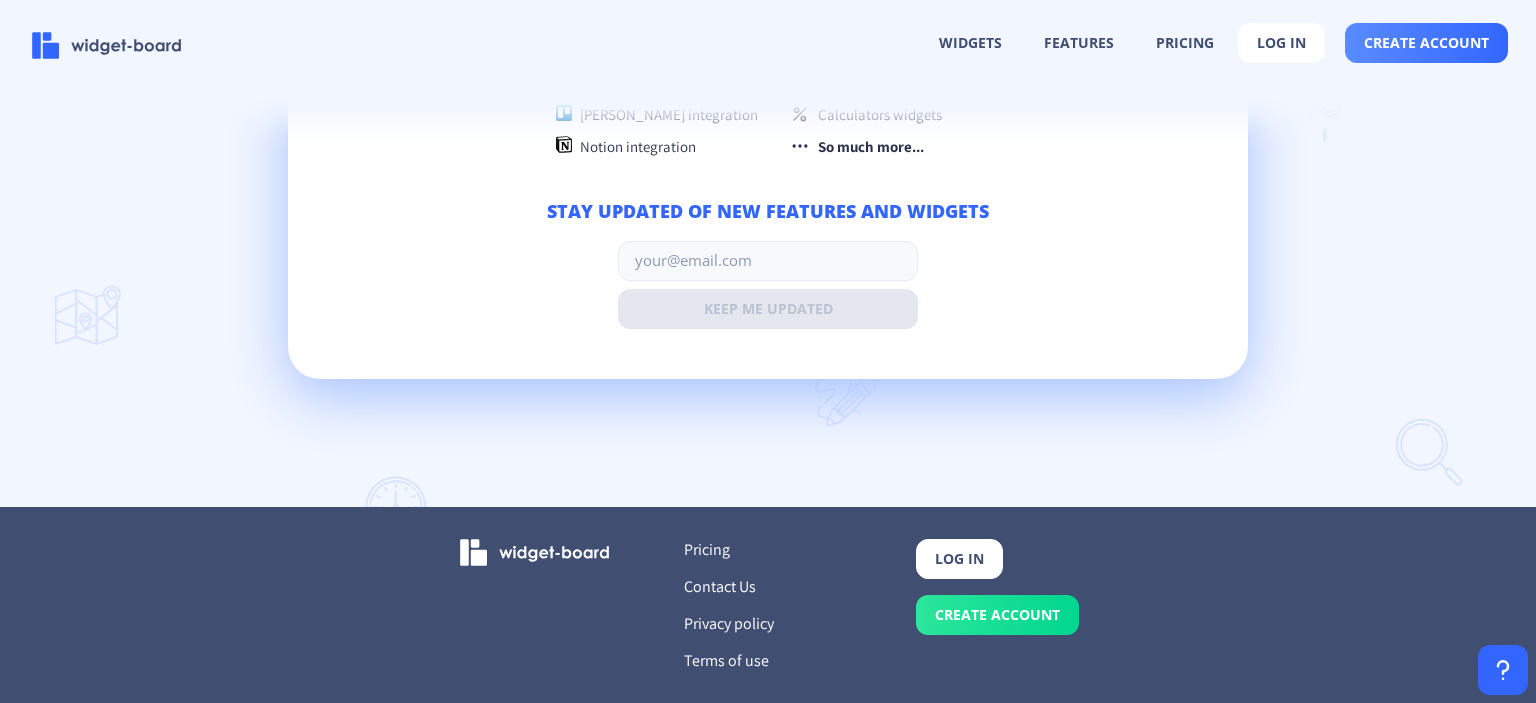 click on "Contact Us" at bounding box center (768, 586) 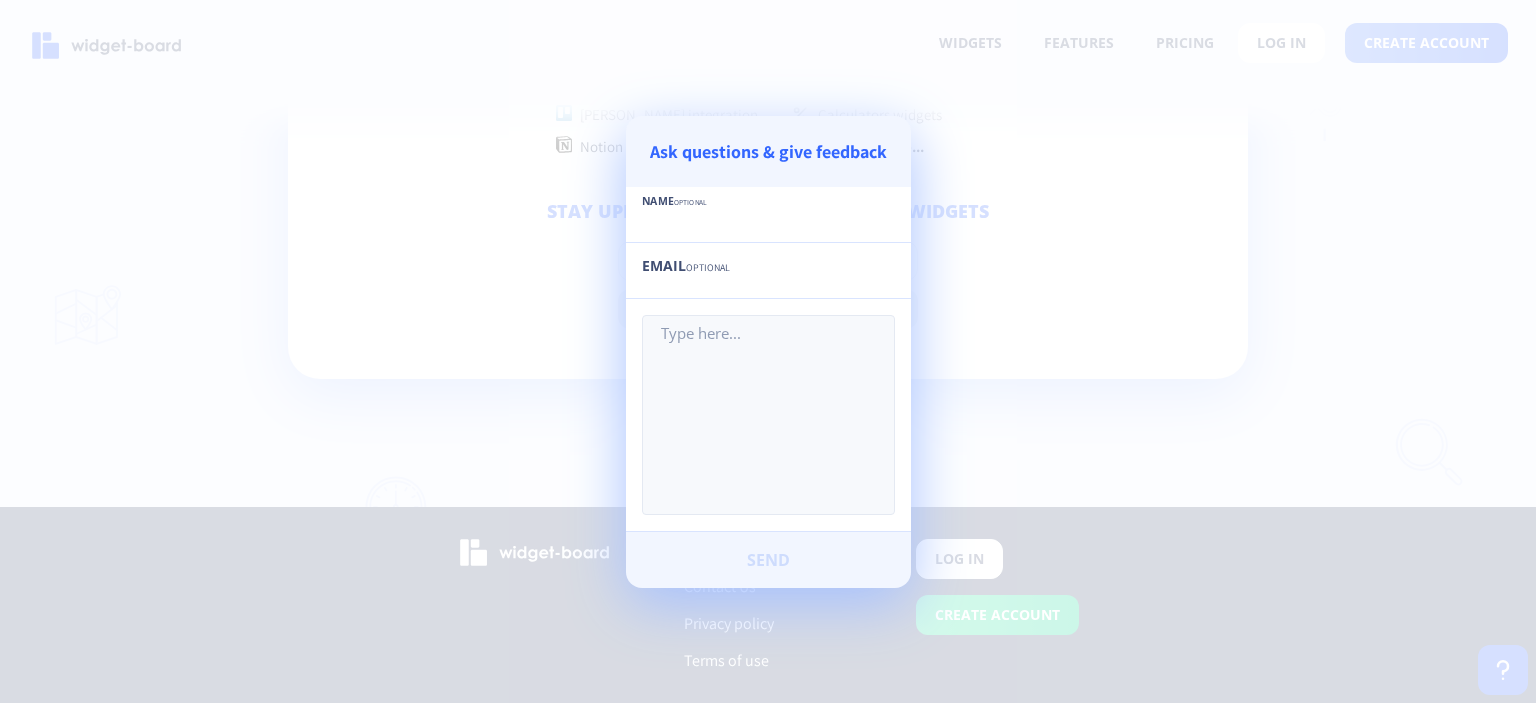 click at bounding box center (768, 351) 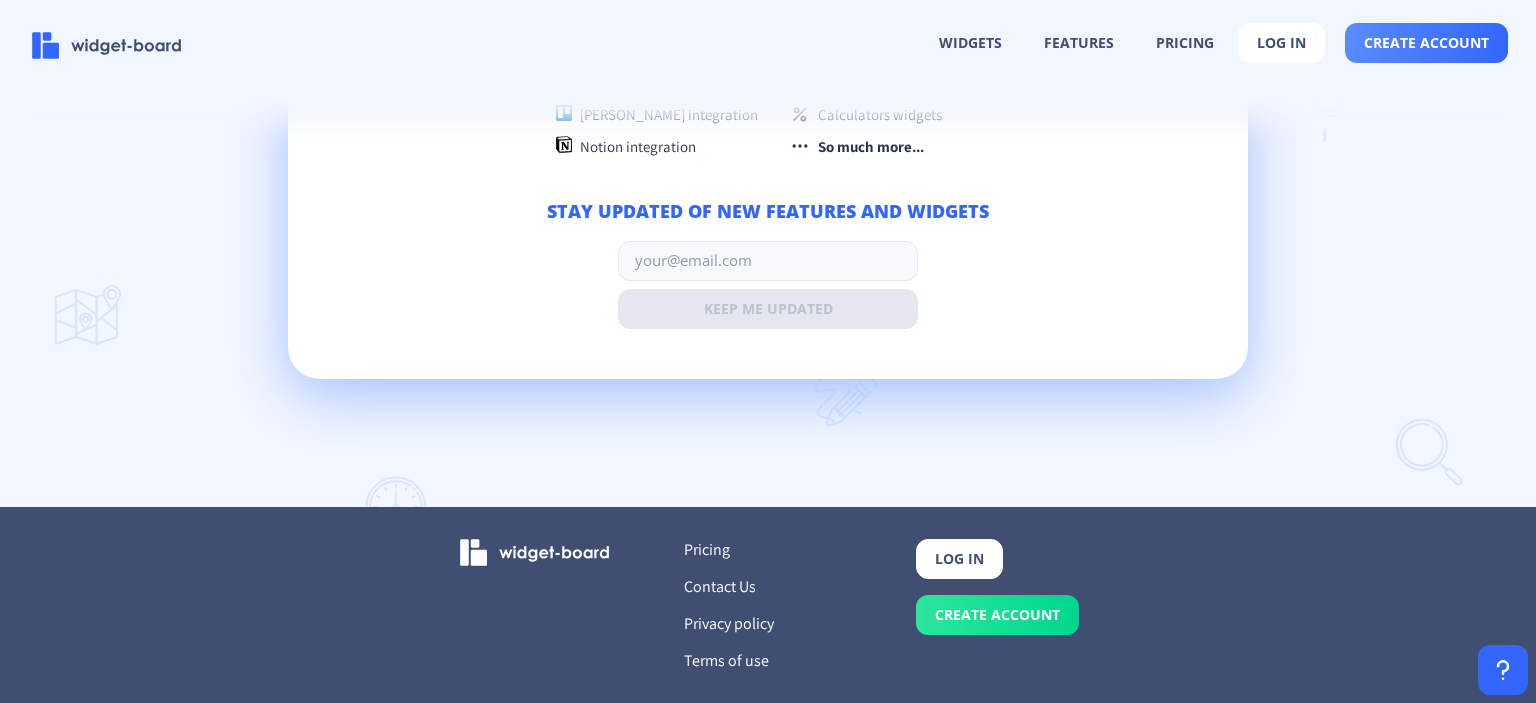 click on "Pricing" at bounding box center (768, 549) 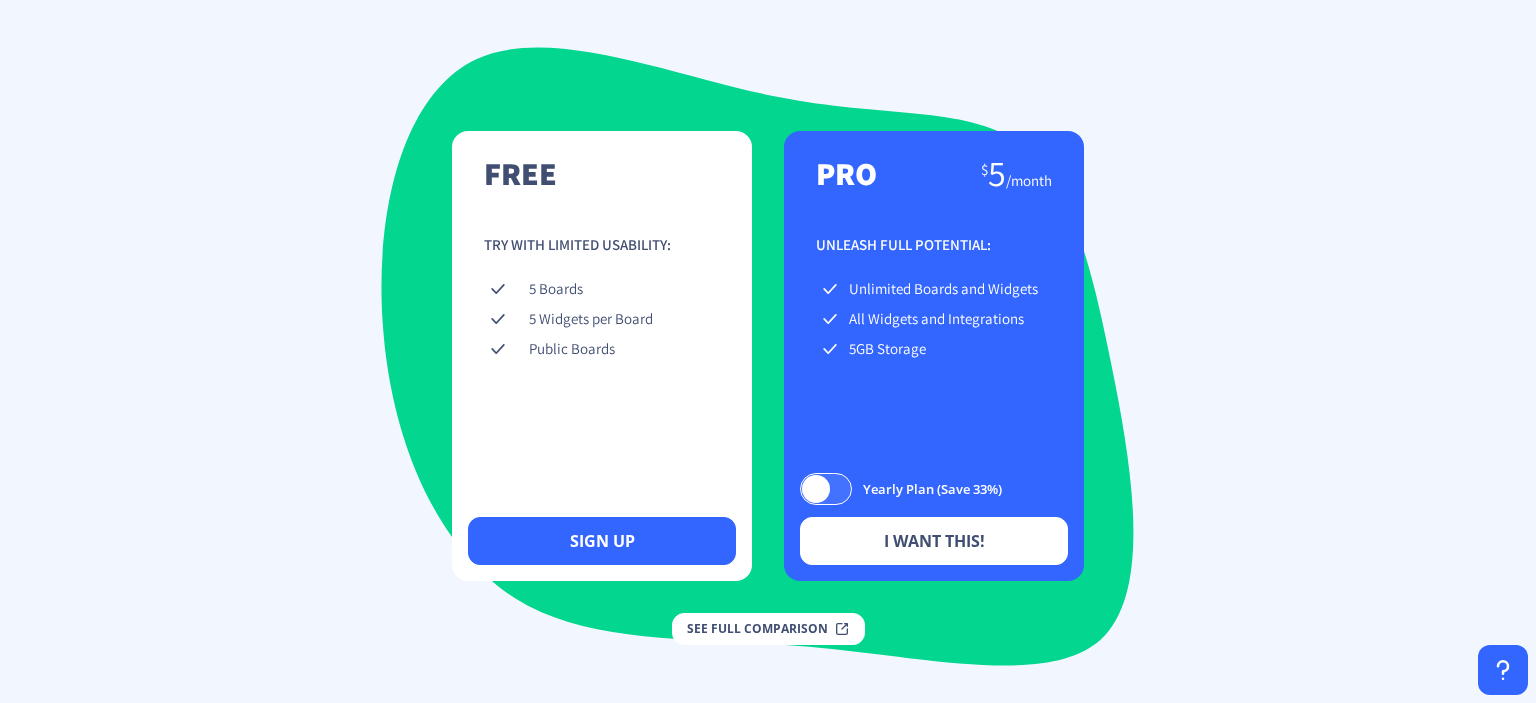 scroll, scrollTop: 0, scrollLeft: 0, axis: both 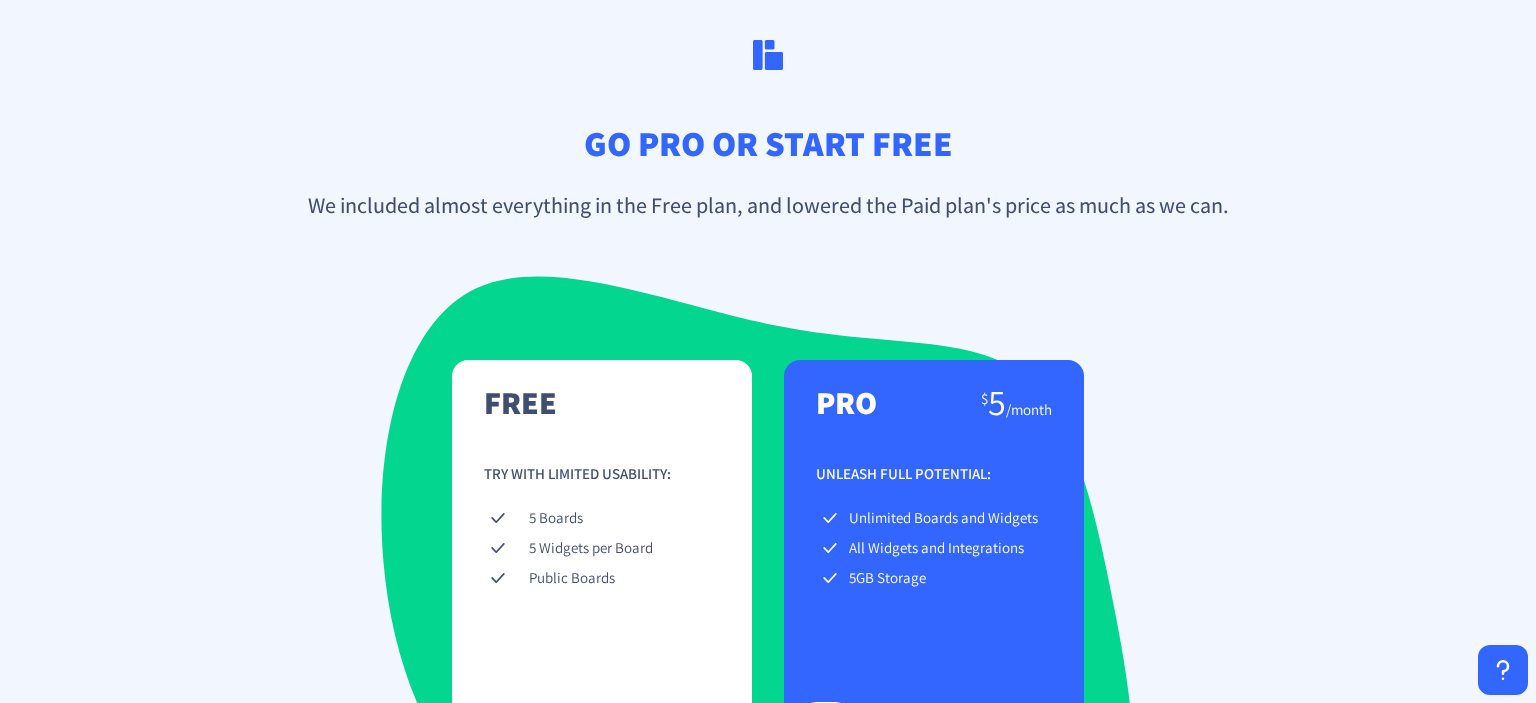 drag, startPoint x: 966, startPoint y: 409, endPoint x: 1088, endPoint y: 428, distance: 123.47064 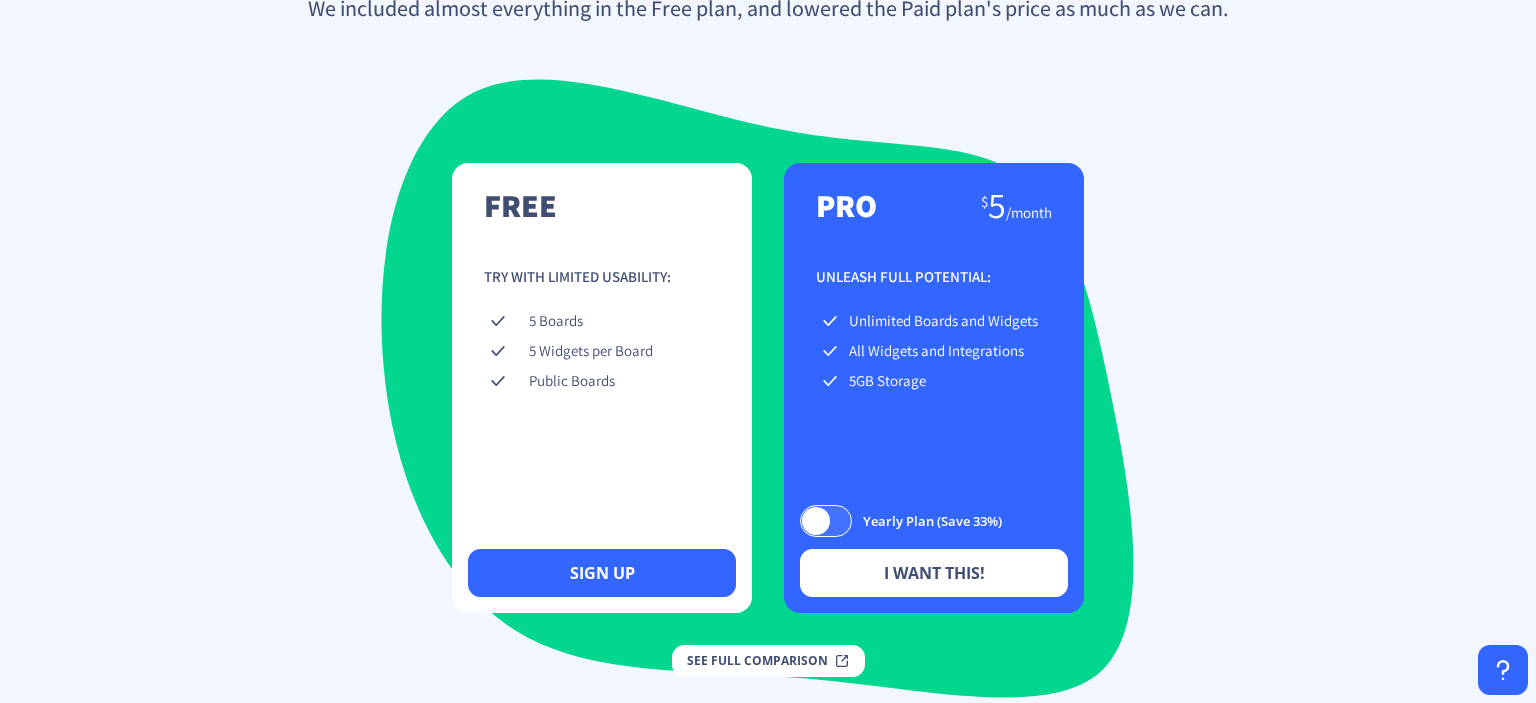 scroll, scrollTop: 0, scrollLeft: 0, axis: both 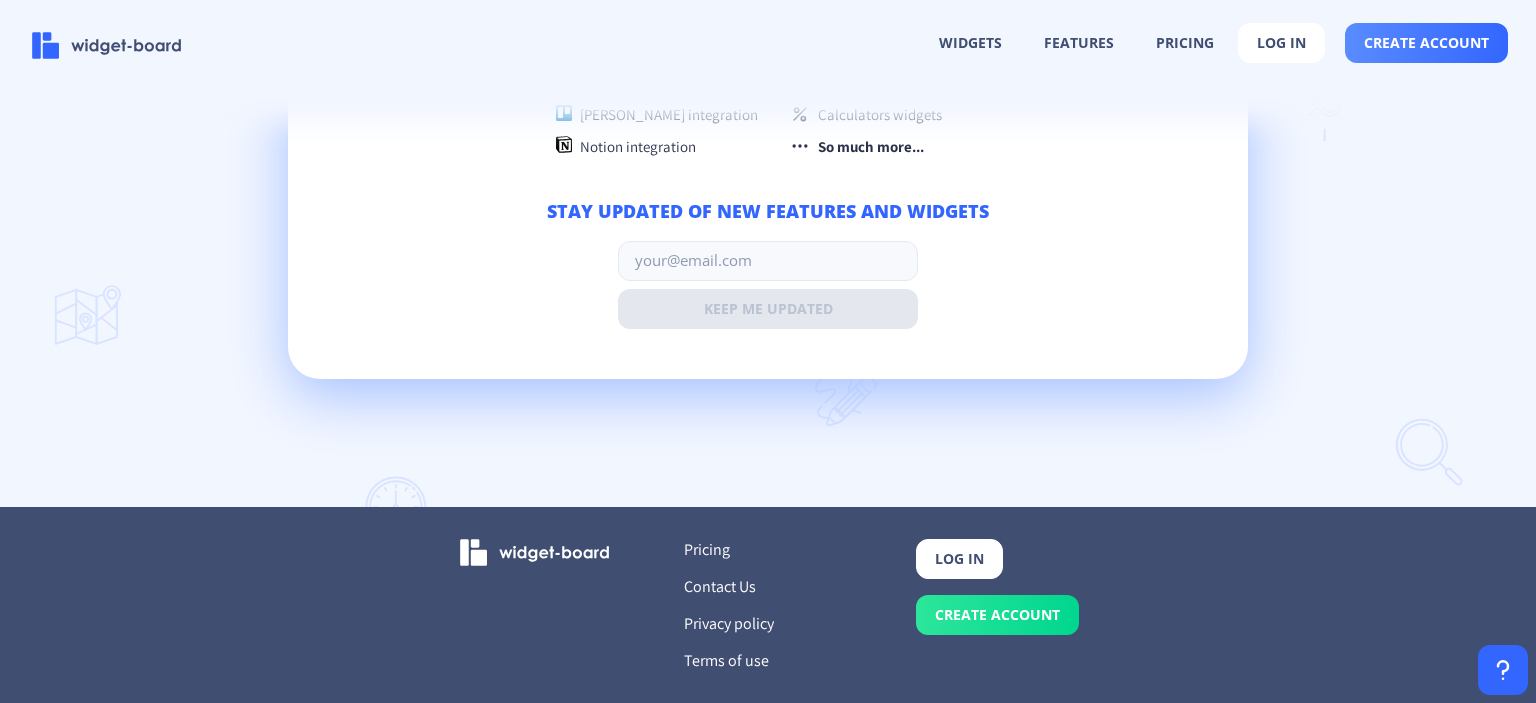 click on "Terms of use" at bounding box center [768, 660] 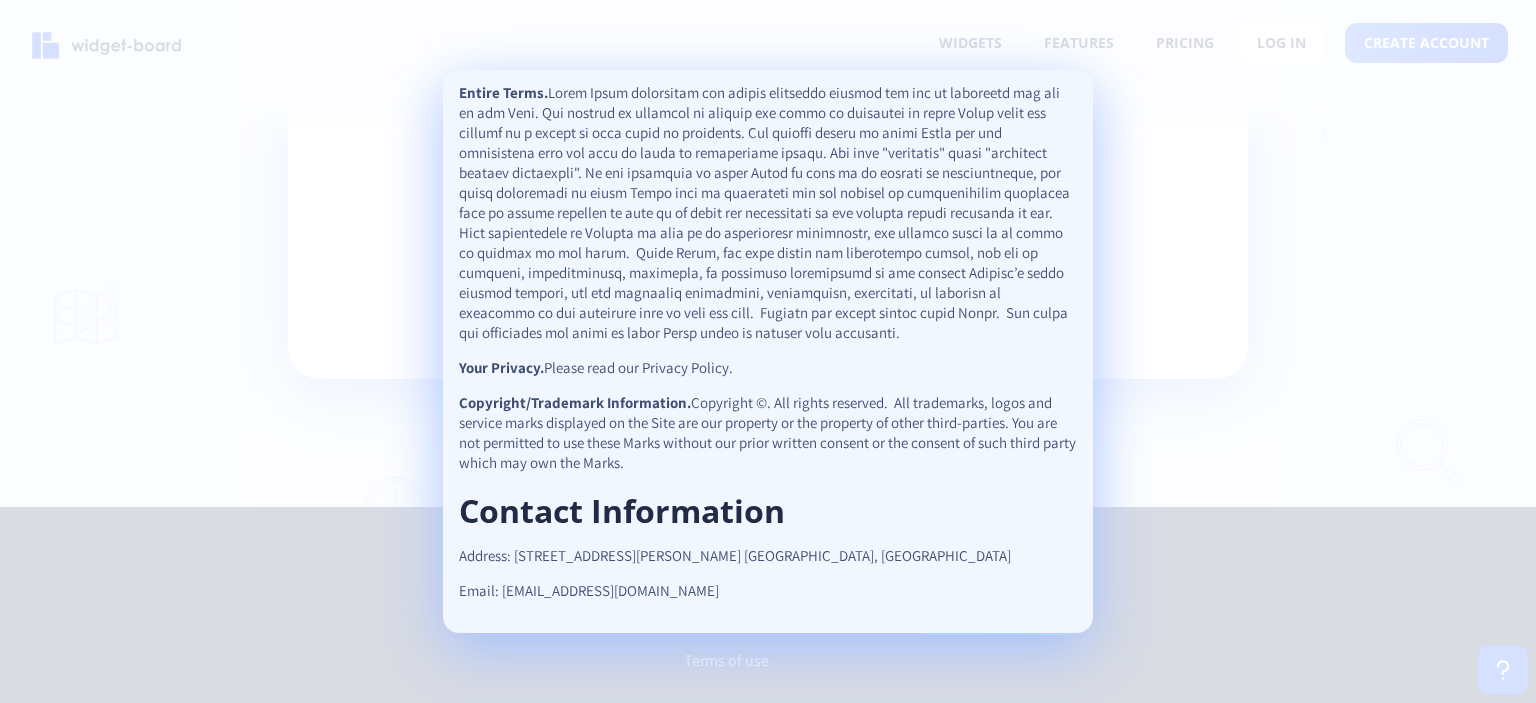 scroll, scrollTop: 7073, scrollLeft: 0, axis: vertical 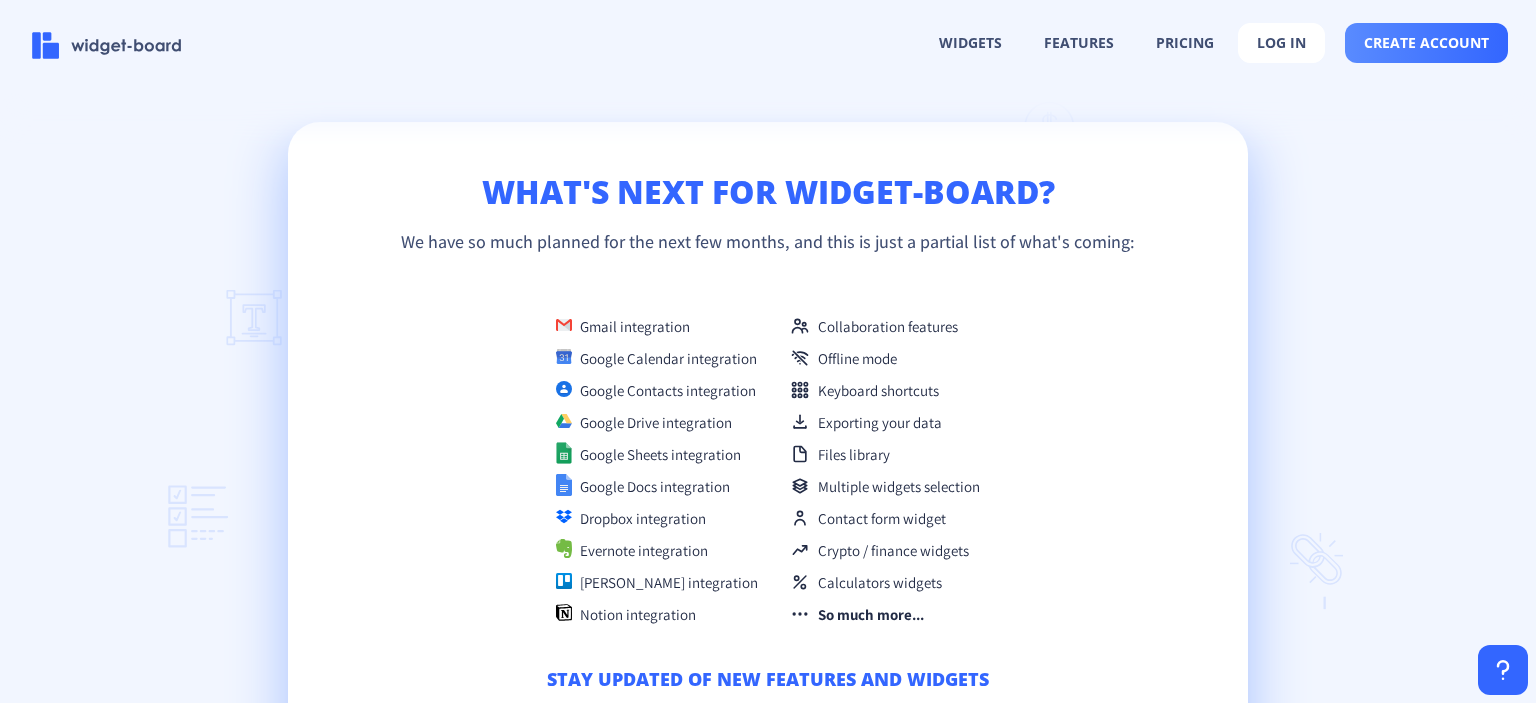 click on "Gmail integration" at bounding box center (669, 327) 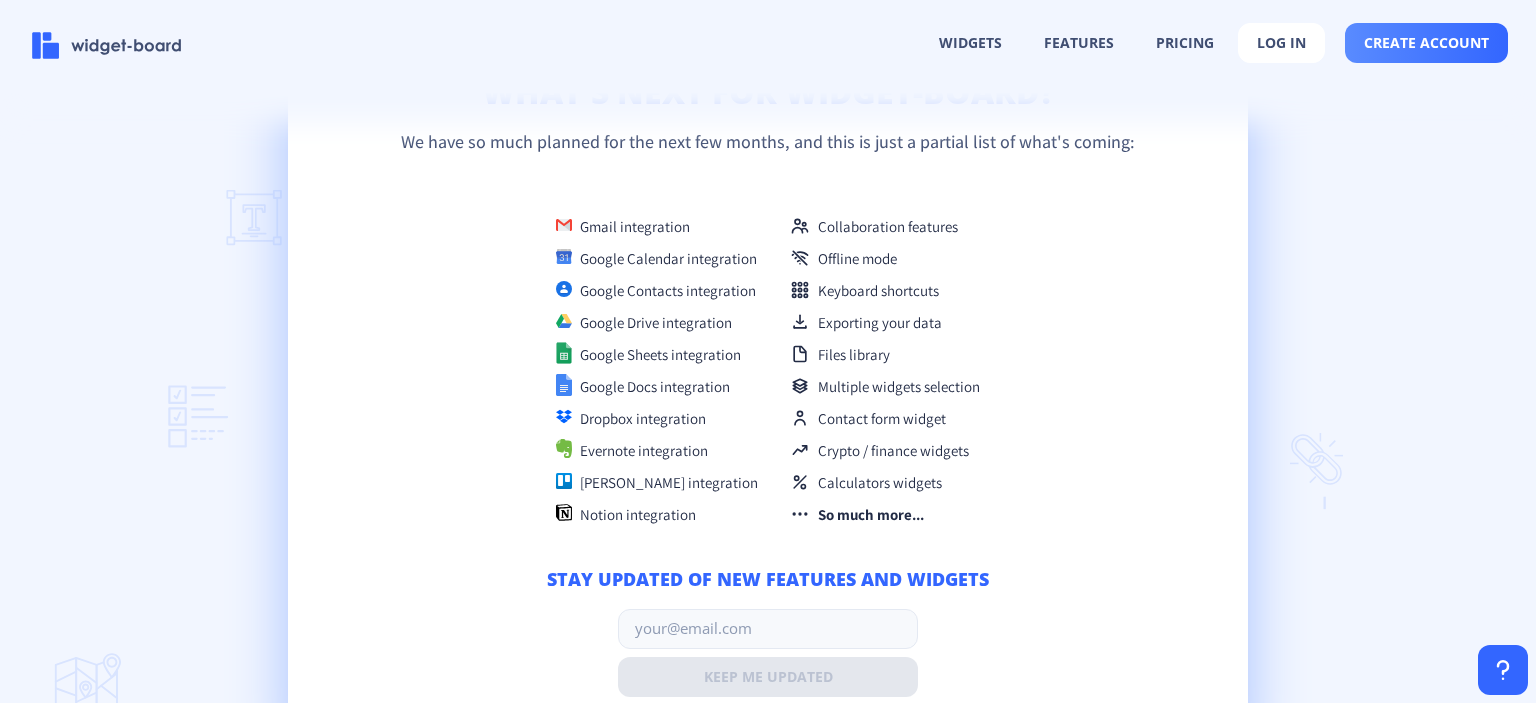 drag, startPoint x: 576, startPoint y: 231, endPoint x: 666, endPoint y: 381, distance: 174.92856 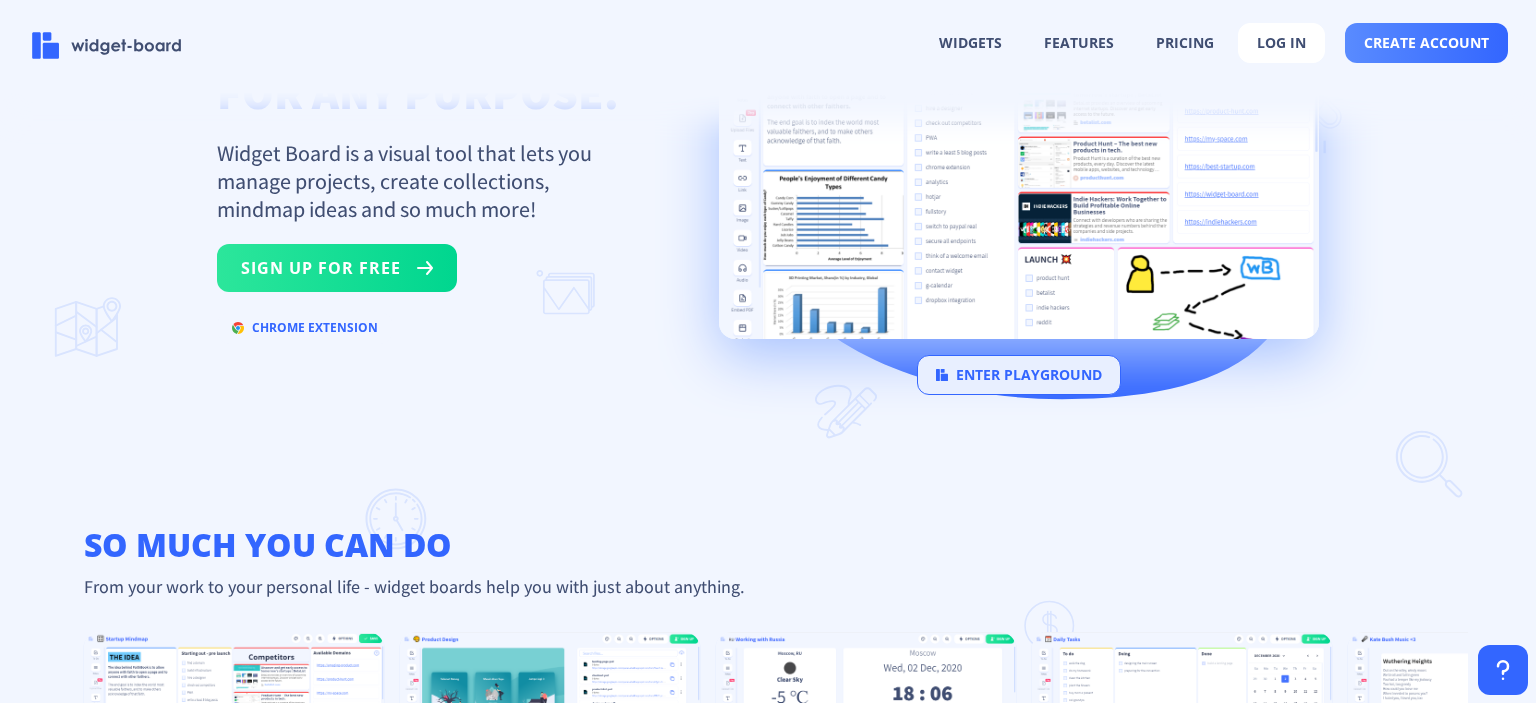 scroll, scrollTop: 0, scrollLeft: 0, axis: both 